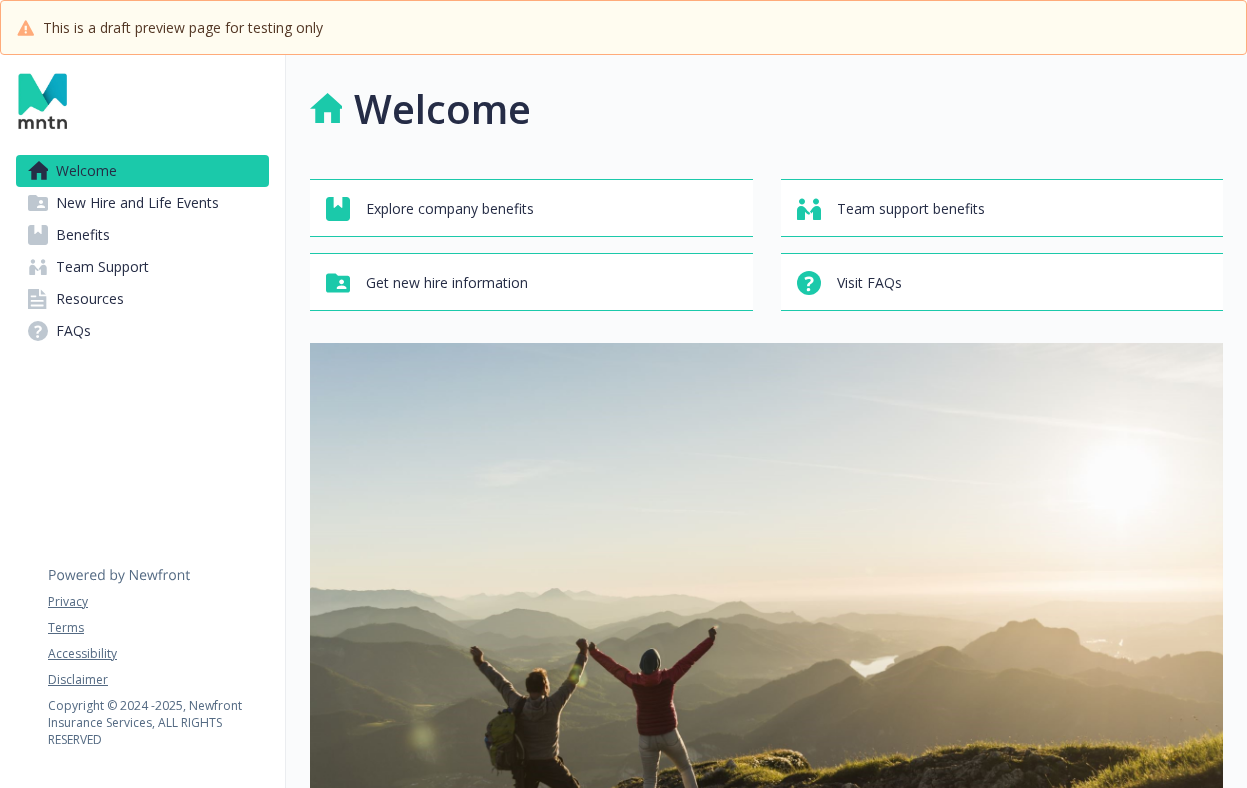 scroll, scrollTop: 0, scrollLeft: 0, axis: both 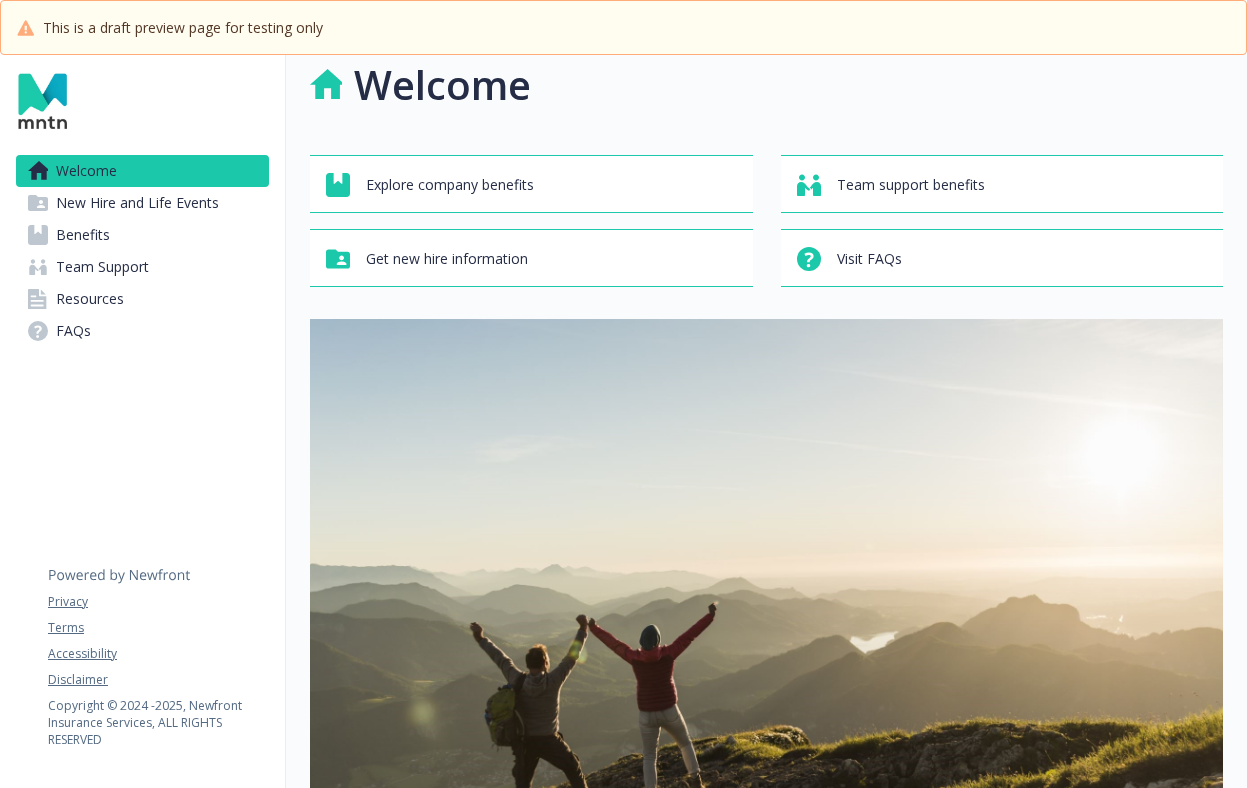 click on "Benefits" at bounding box center [142, 235] 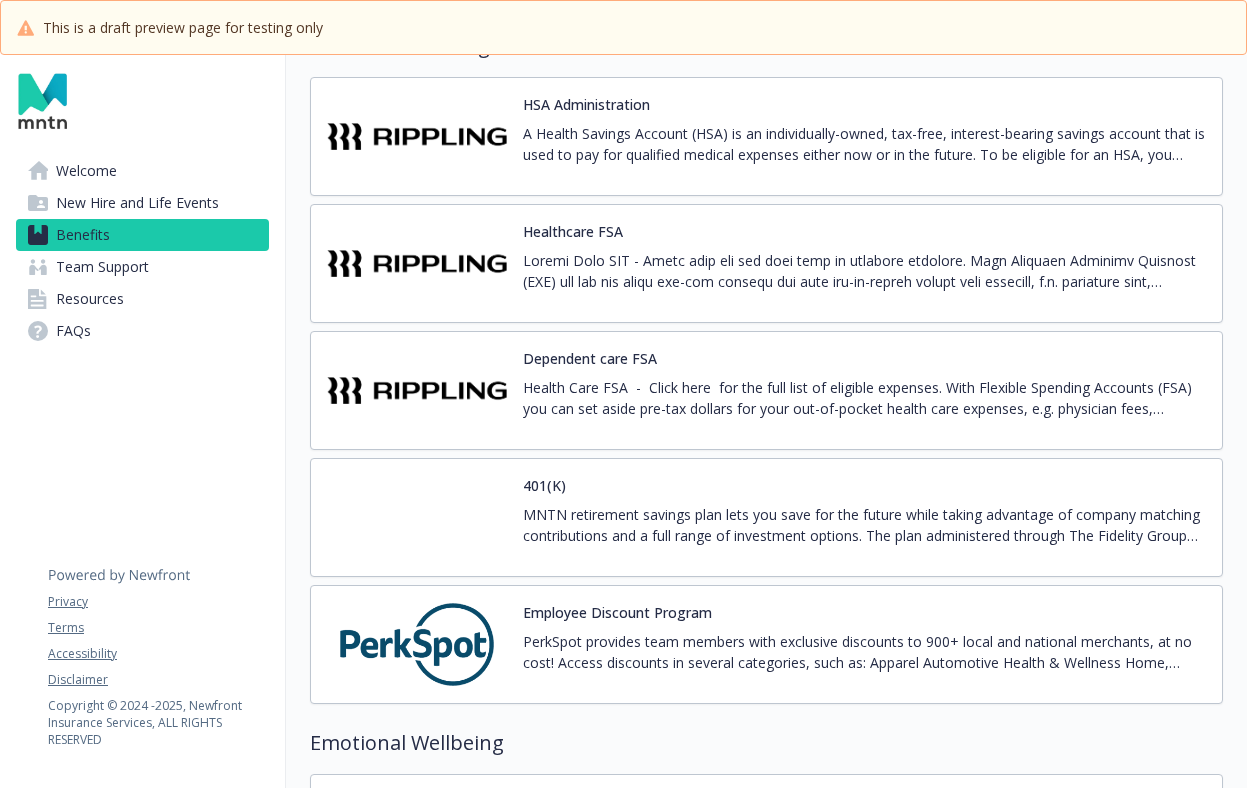 scroll, scrollTop: 3203, scrollLeft: 0, axis: vertical 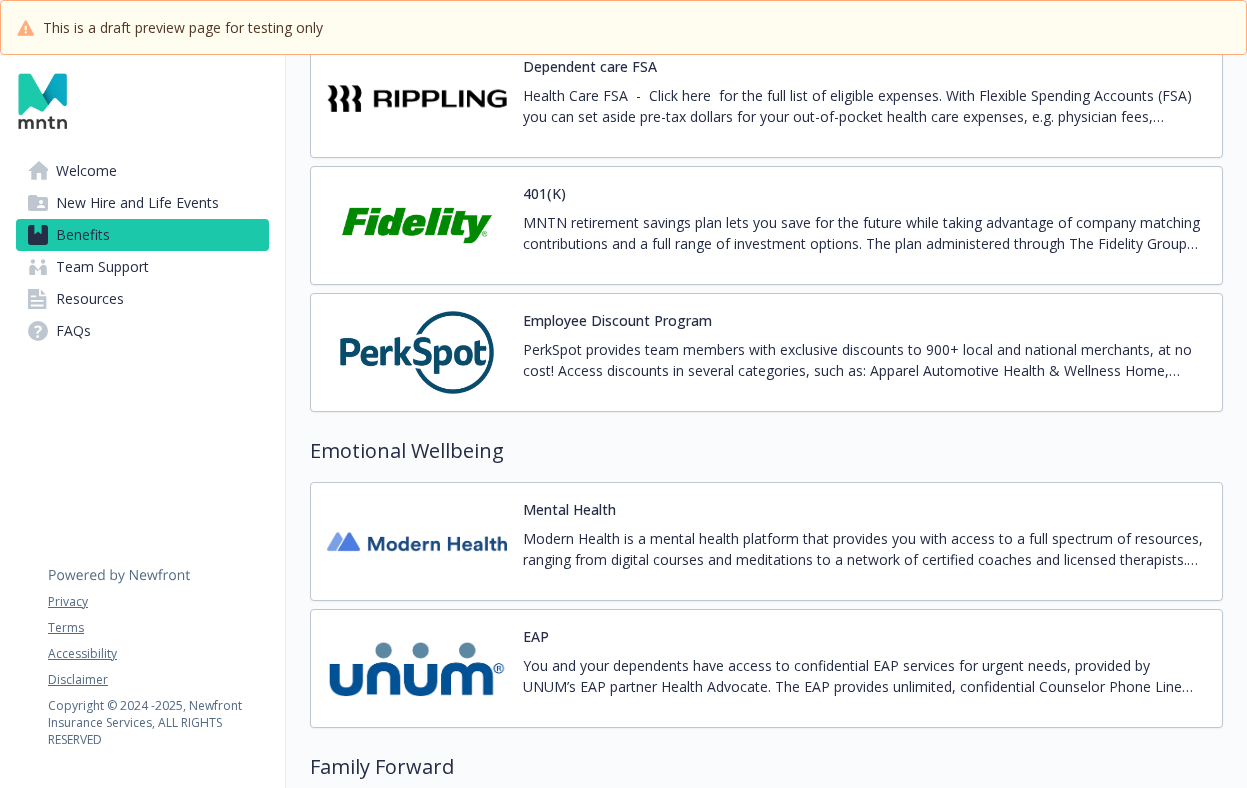 click at bounding box center [417, 352] 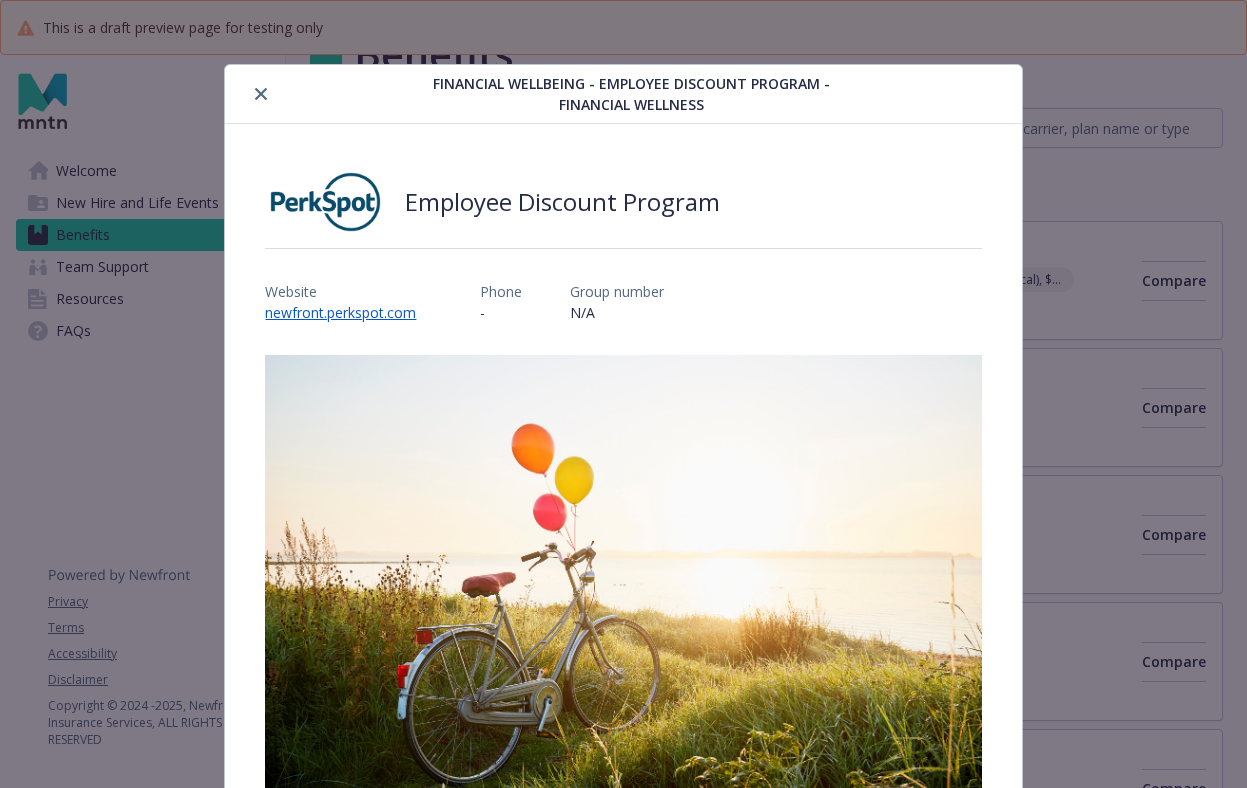 scroll, scrollTop: 3403, scrollLeft: 0, axis: vertical 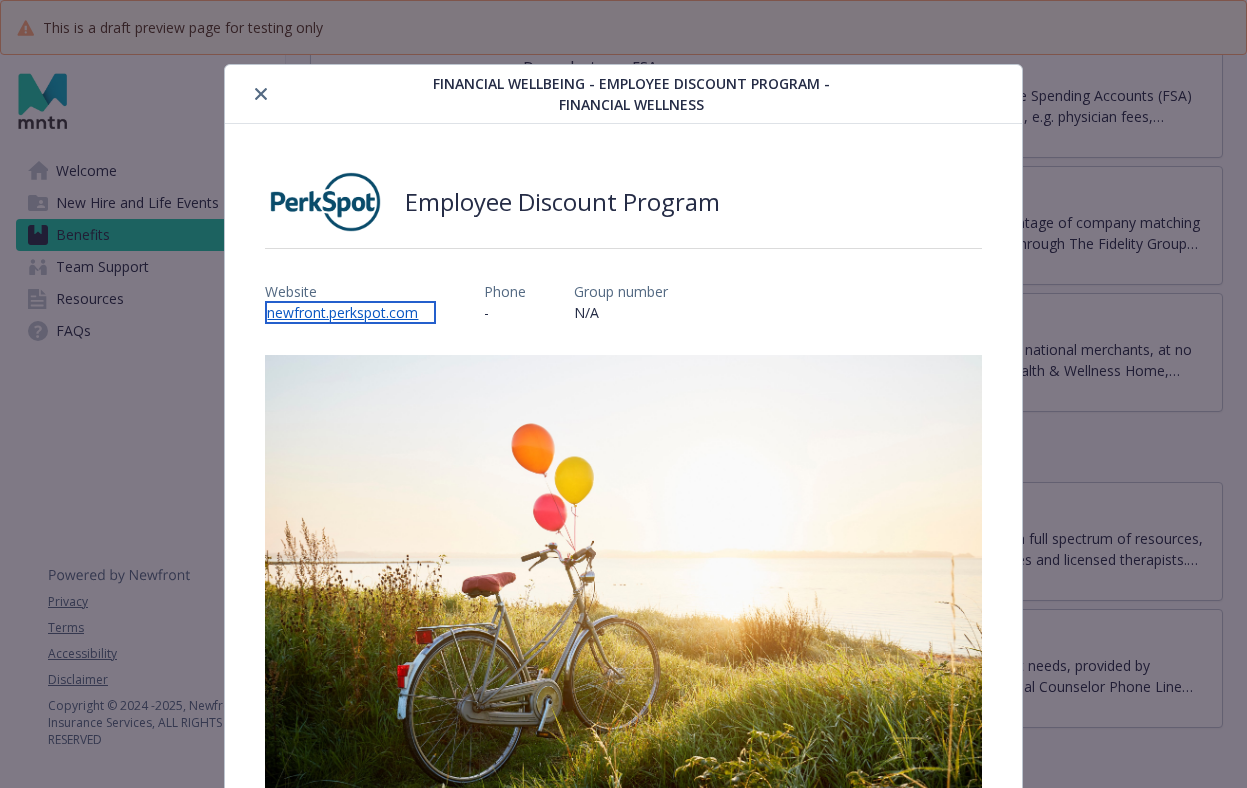 click on "newfront.perkspot.com" at bounding box center (350, 312) 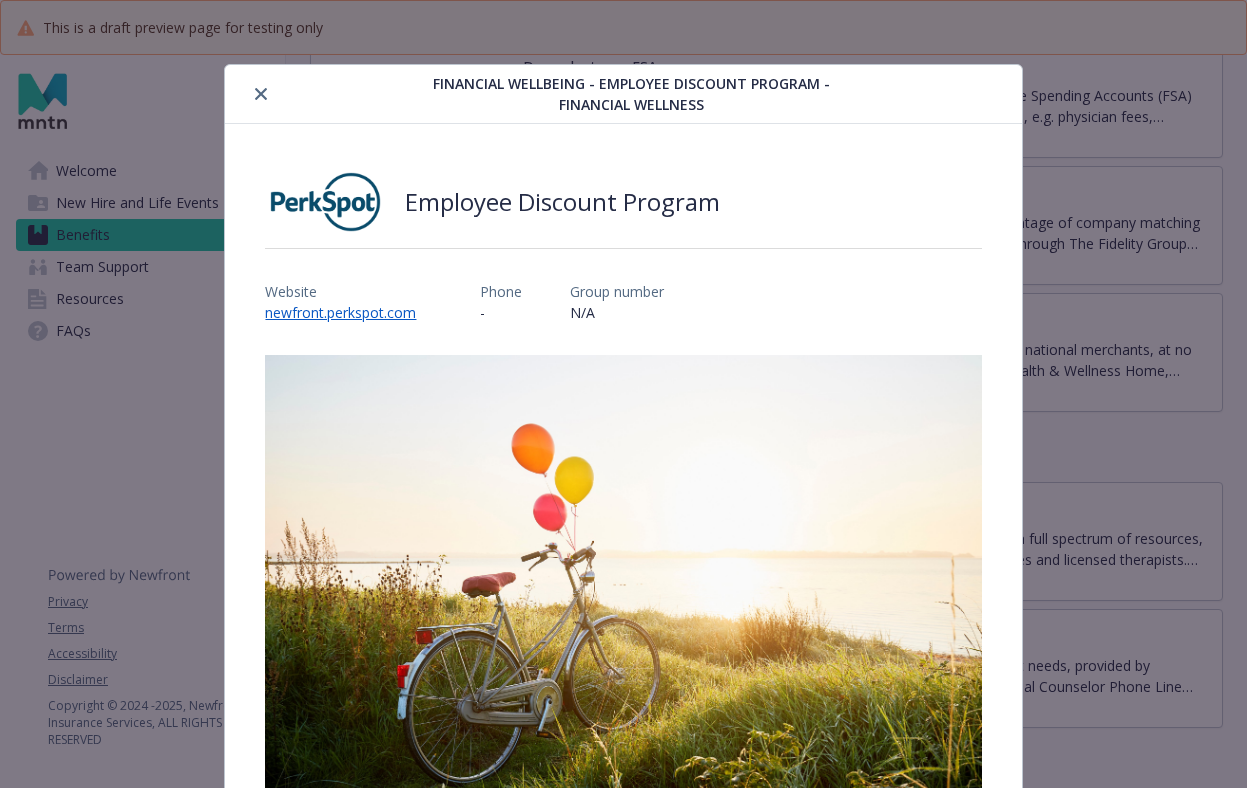 click 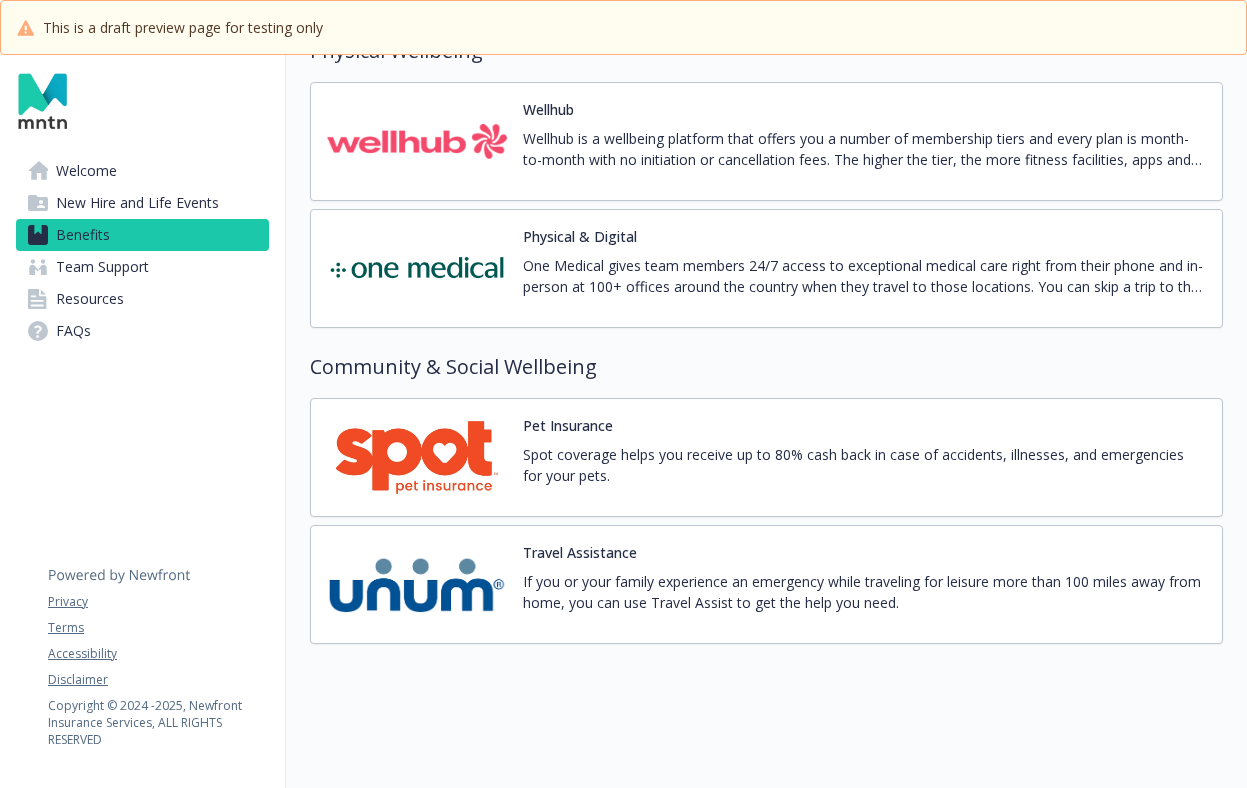 click on "Spot coverage helps you receive up to 80% cash back in case of accidents, illnesses, and emergencies for your pets." at bounding box center [864, 465] 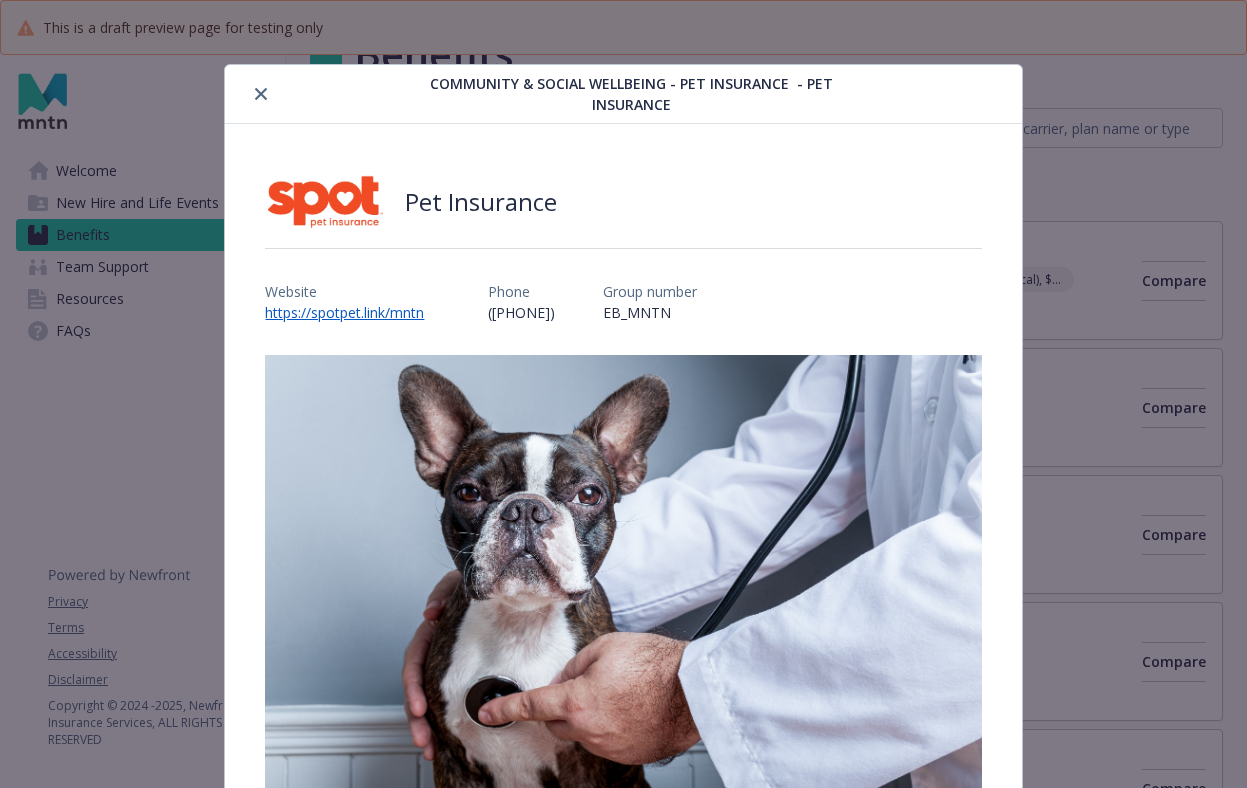 scroll, scrollTop: 10, scrollLeft: 0, axis: vertical 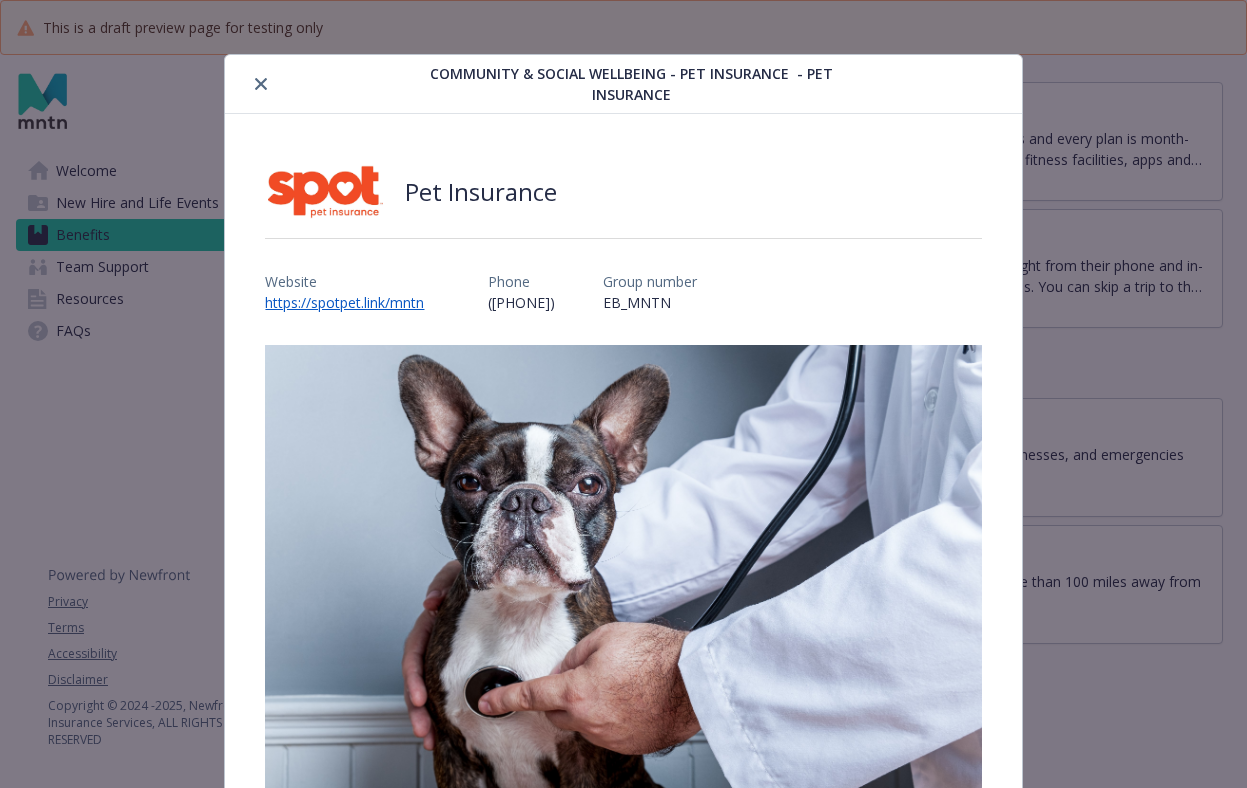 click 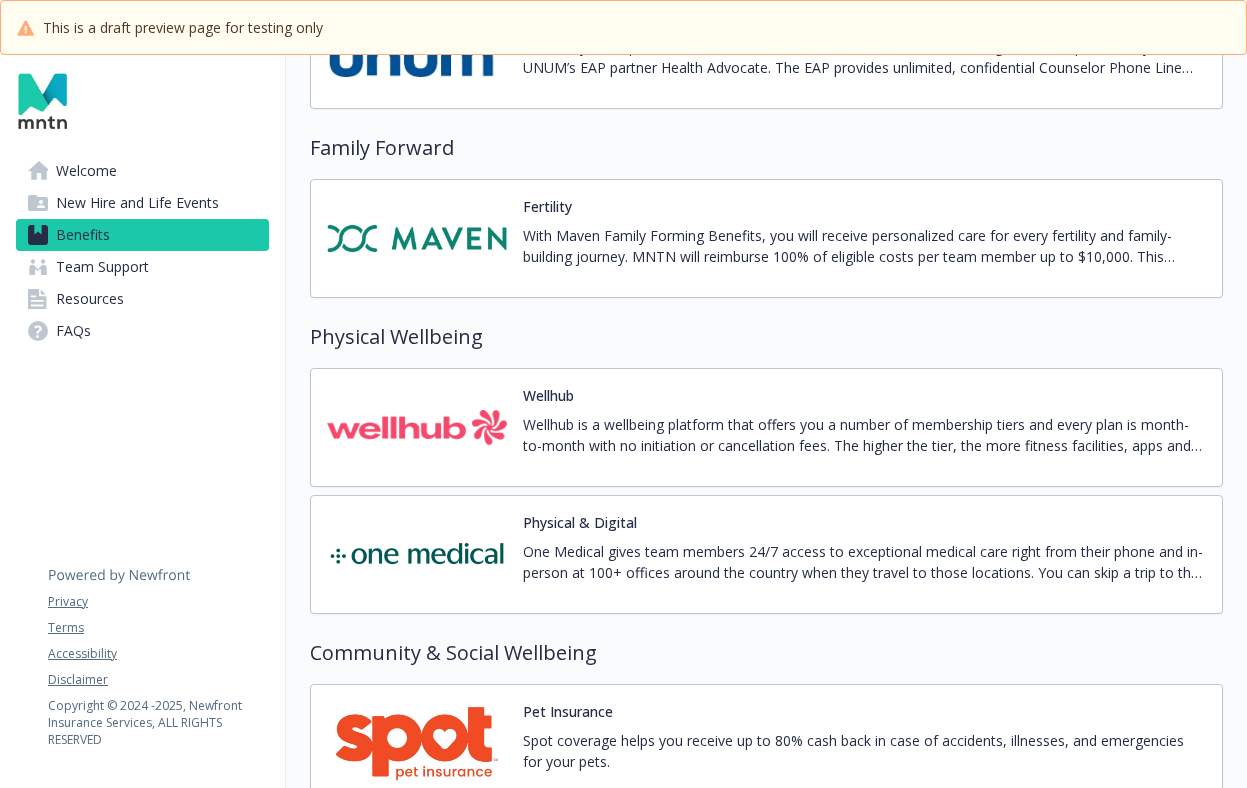 scroll, scrollTop: 4075, scrollLeft: 0, axis: vertical 